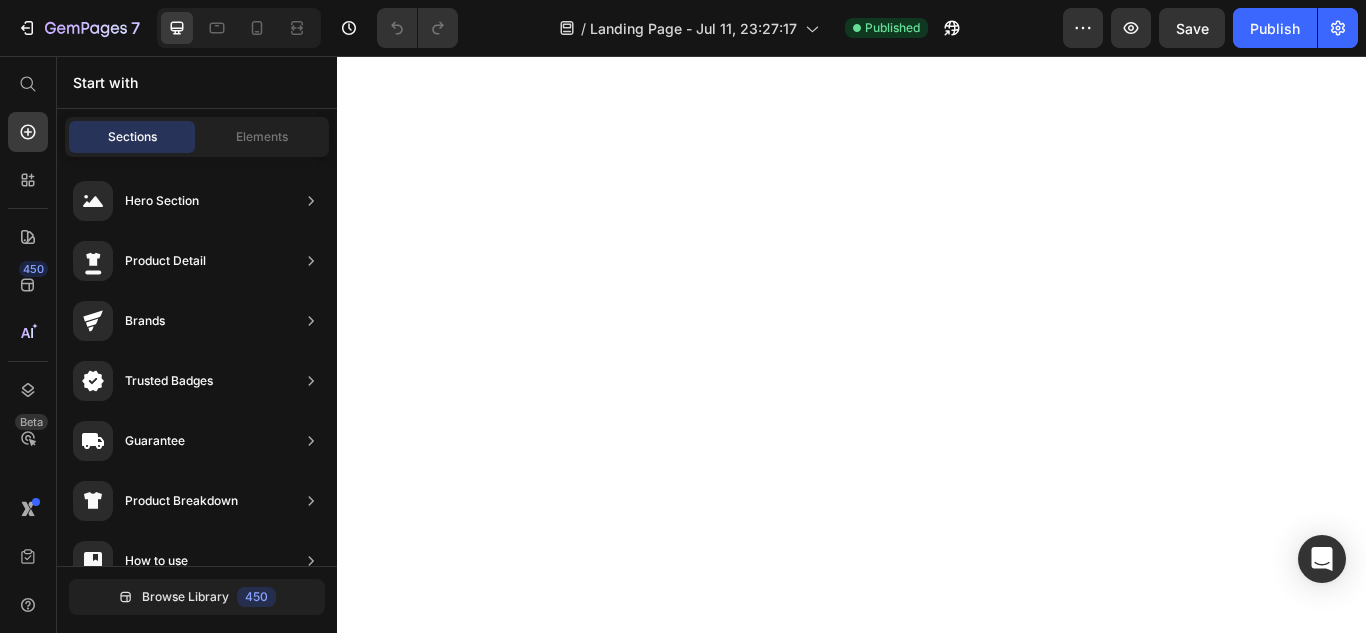 scroll, scrollTop: 0, scrollLeft: 0, axis: both 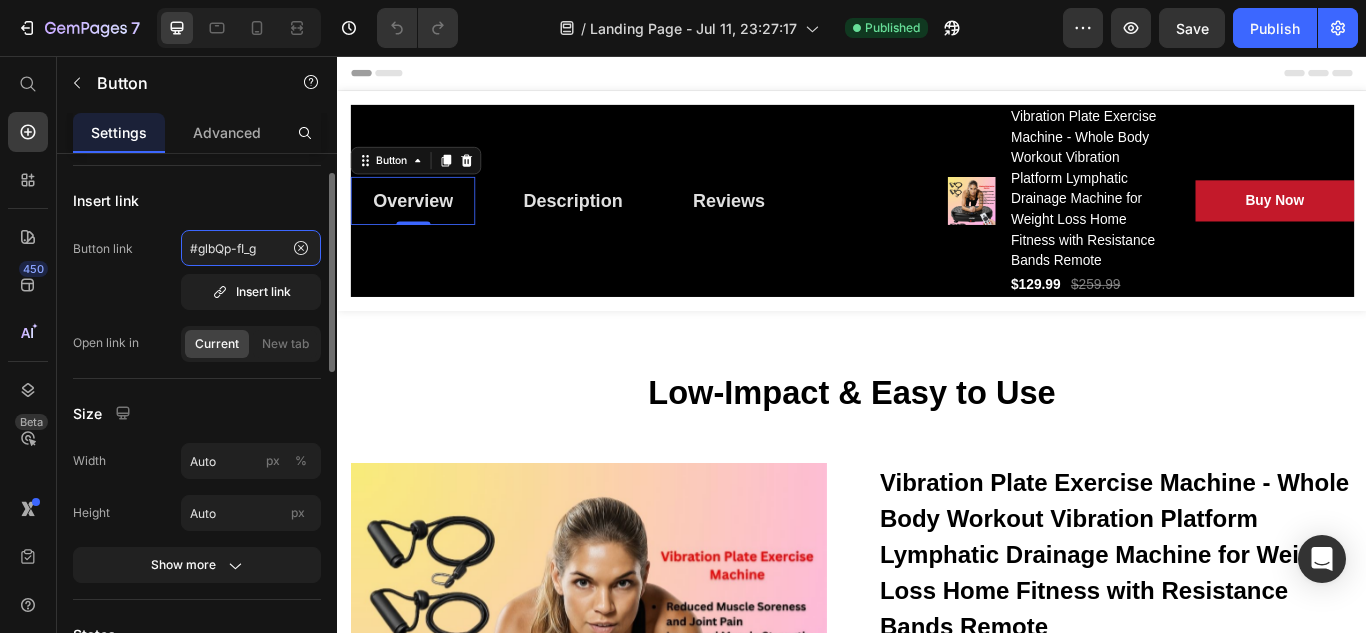 click on "#glbQp-fI_g" 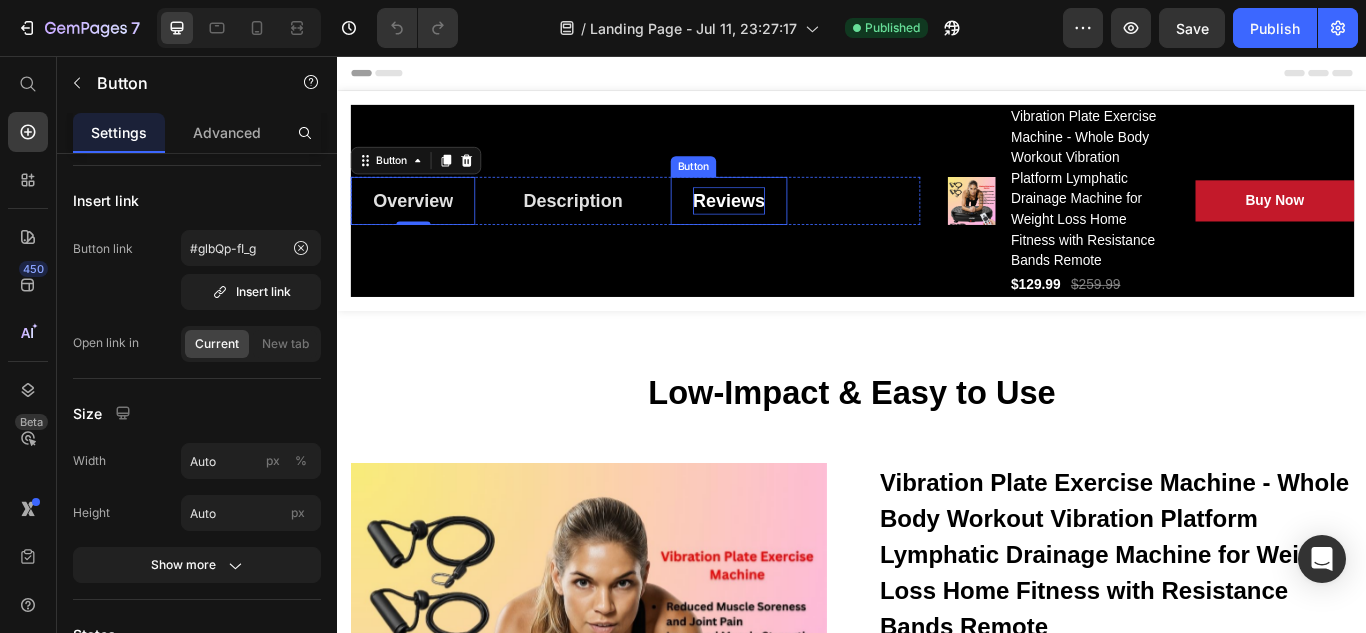 click on "Reviews" at bounding box center [793, 225] 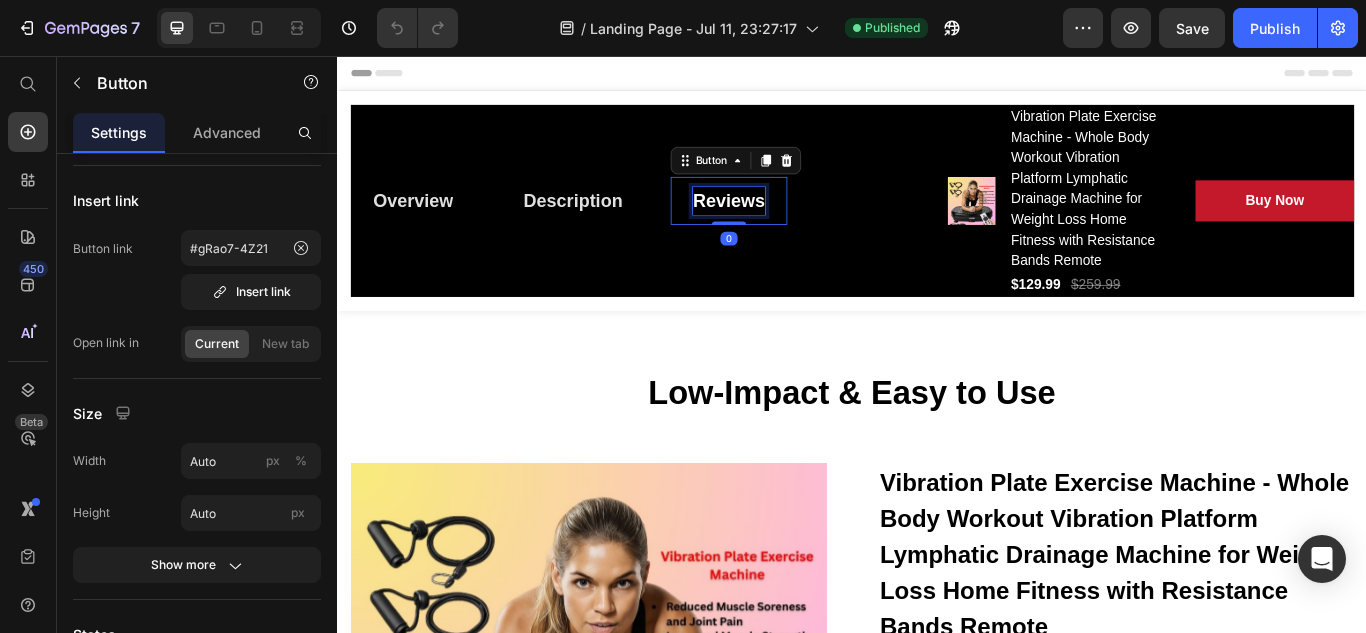 click on "Reviews" at bounding box center [793, 225] 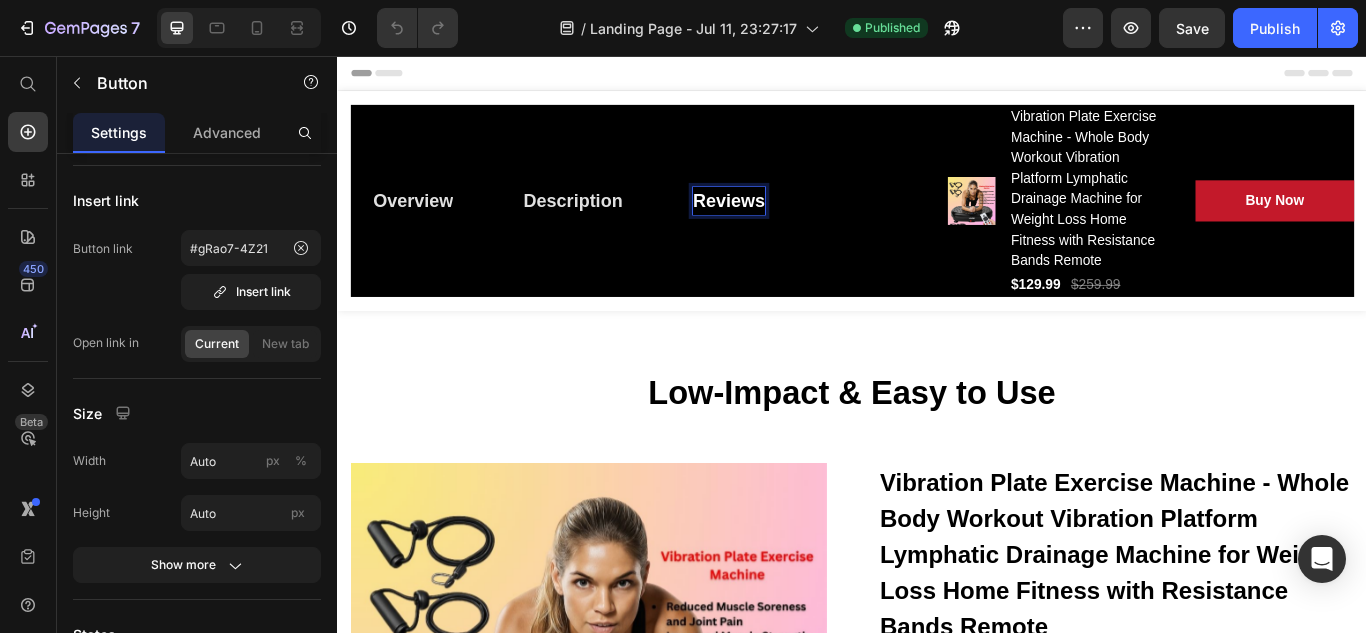 click on "Reviews" at bounding box center [793, 225] 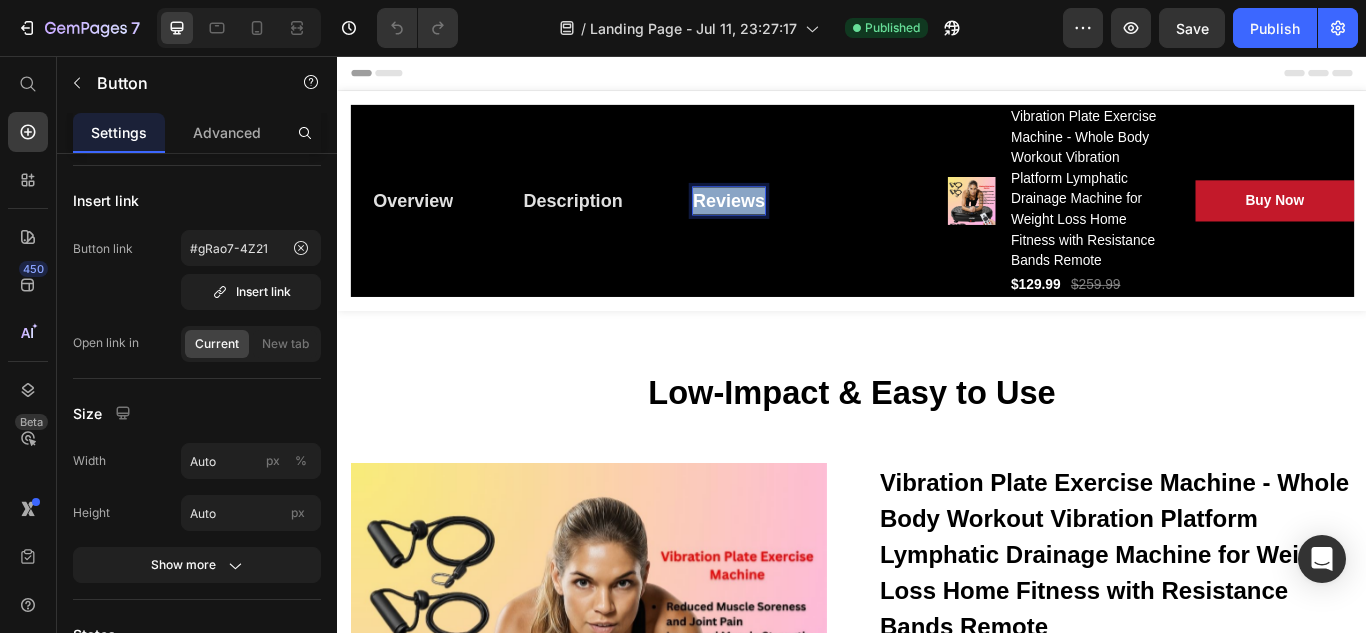 click on "Reviews" at bounding box center [793, 225] 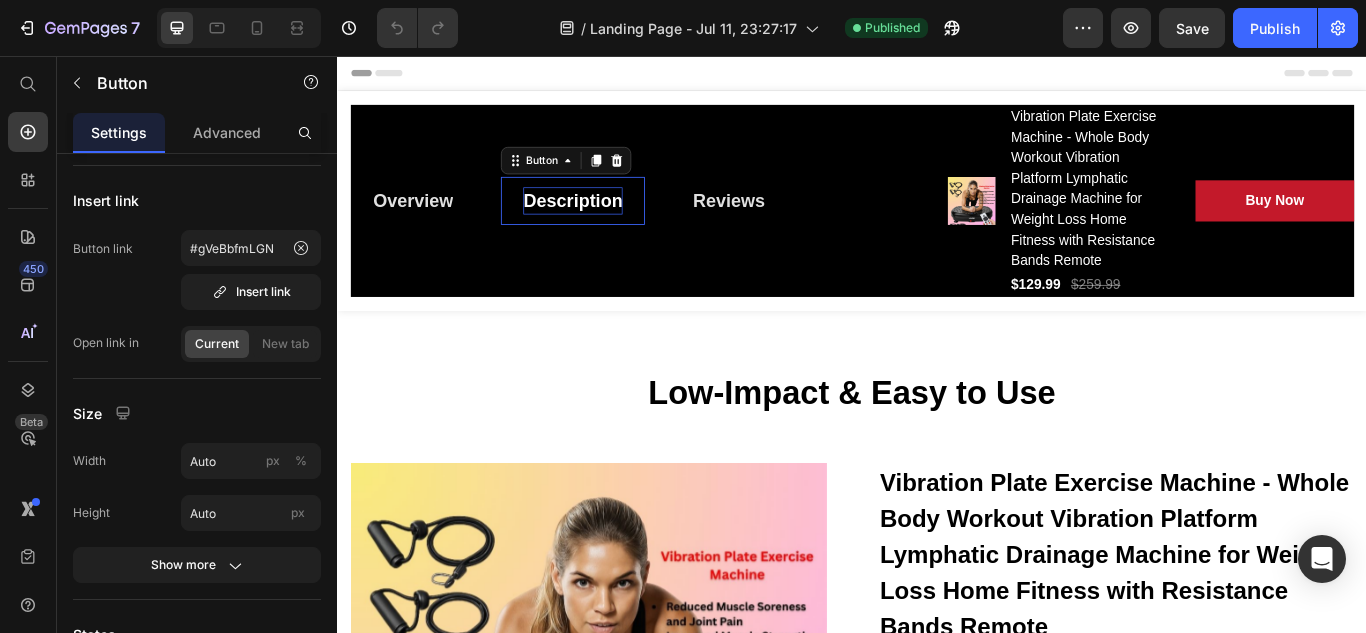 click on "Description" at bounding box center [611, 225] 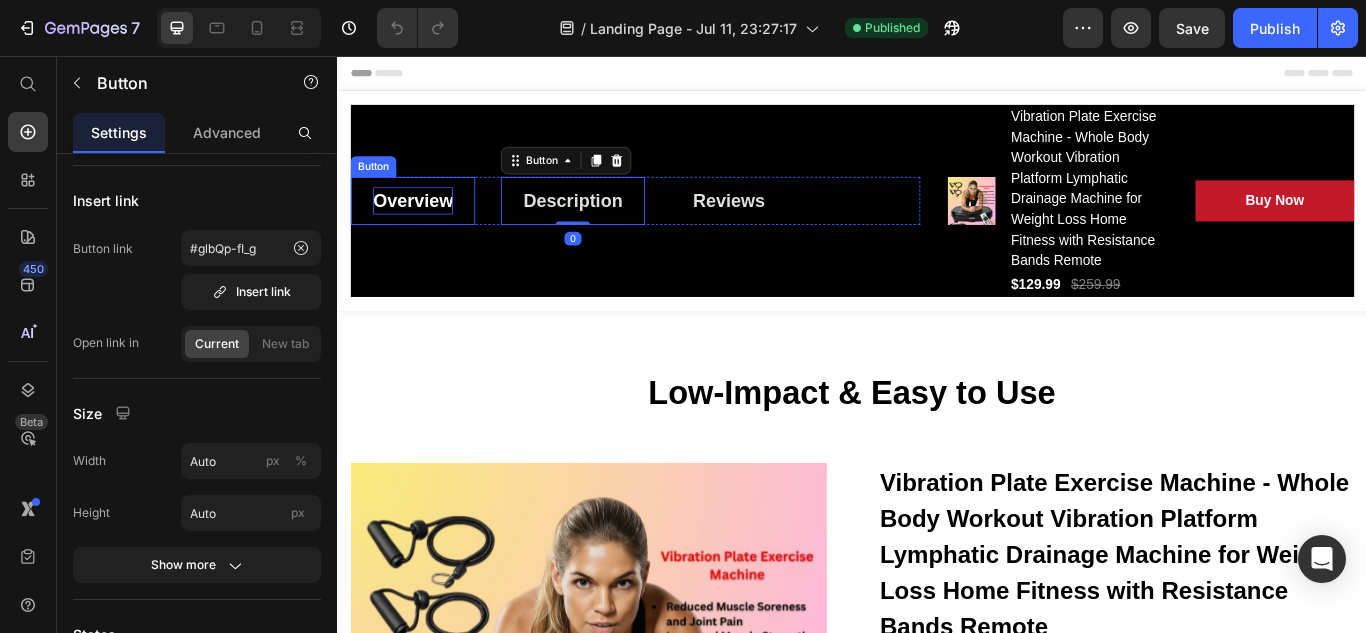 click on "Overview" at bounding box center [424, 225] 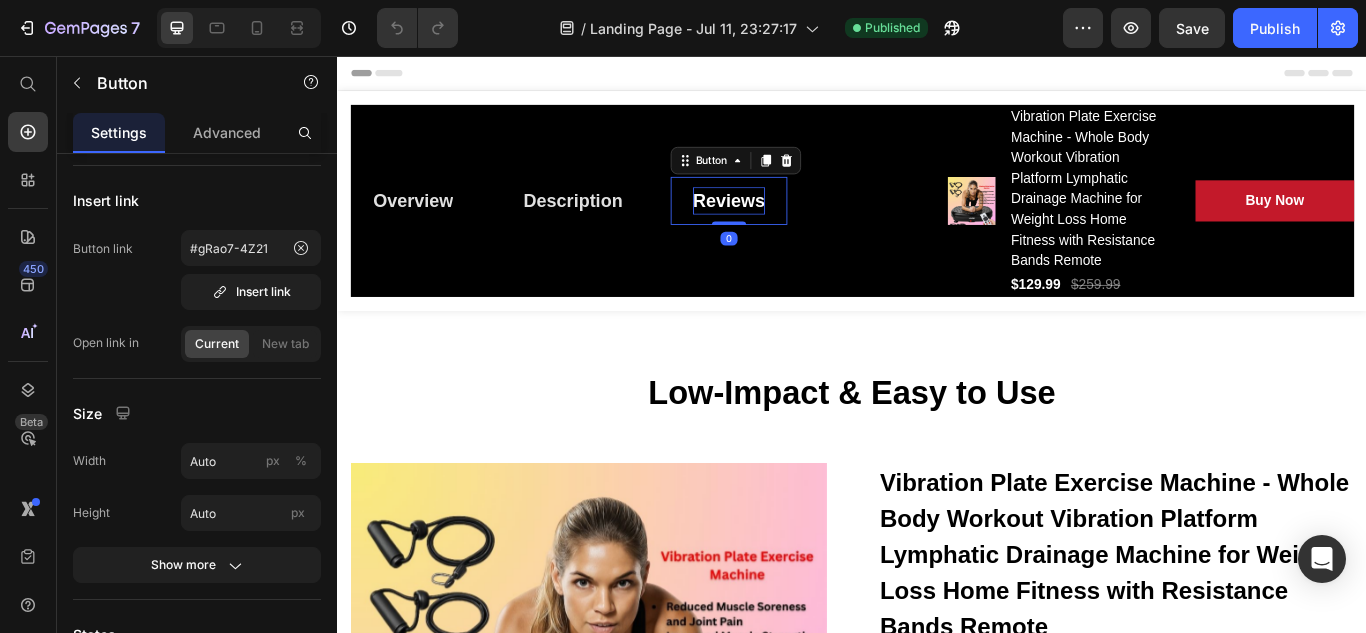 click on "Reviews" at bounding box center [793, 225] 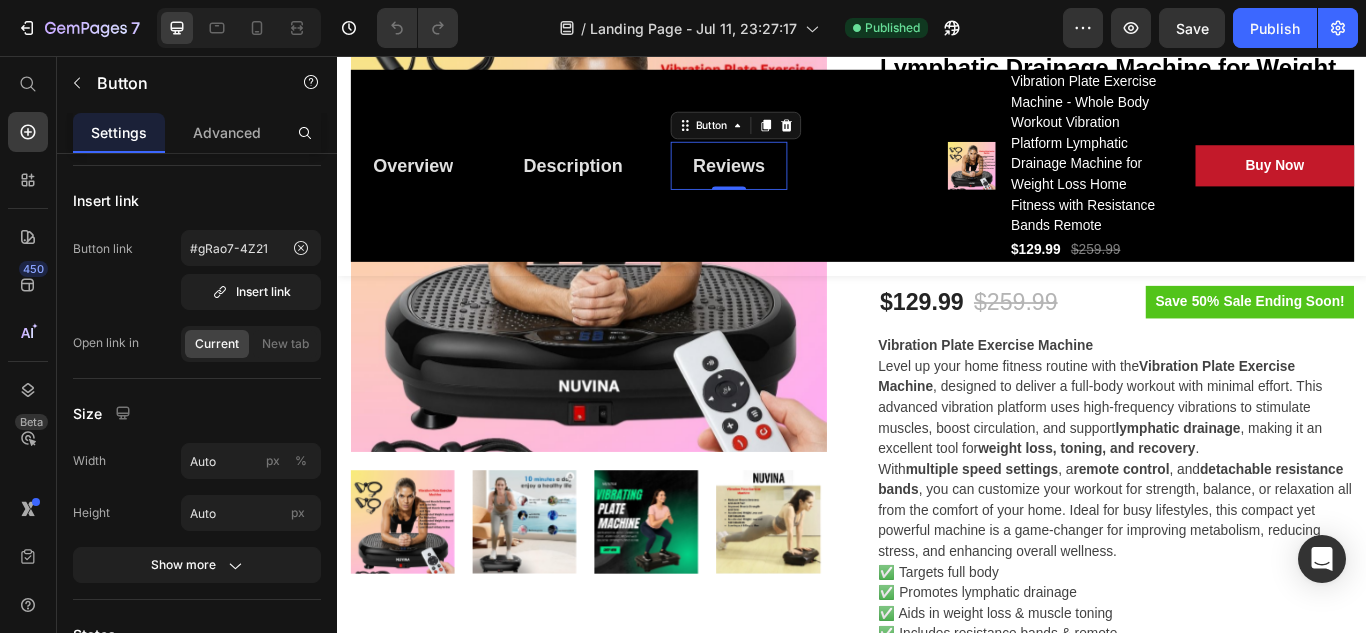 scroll, scrollTop: 832, scrollLeft: 0, axis: vertical 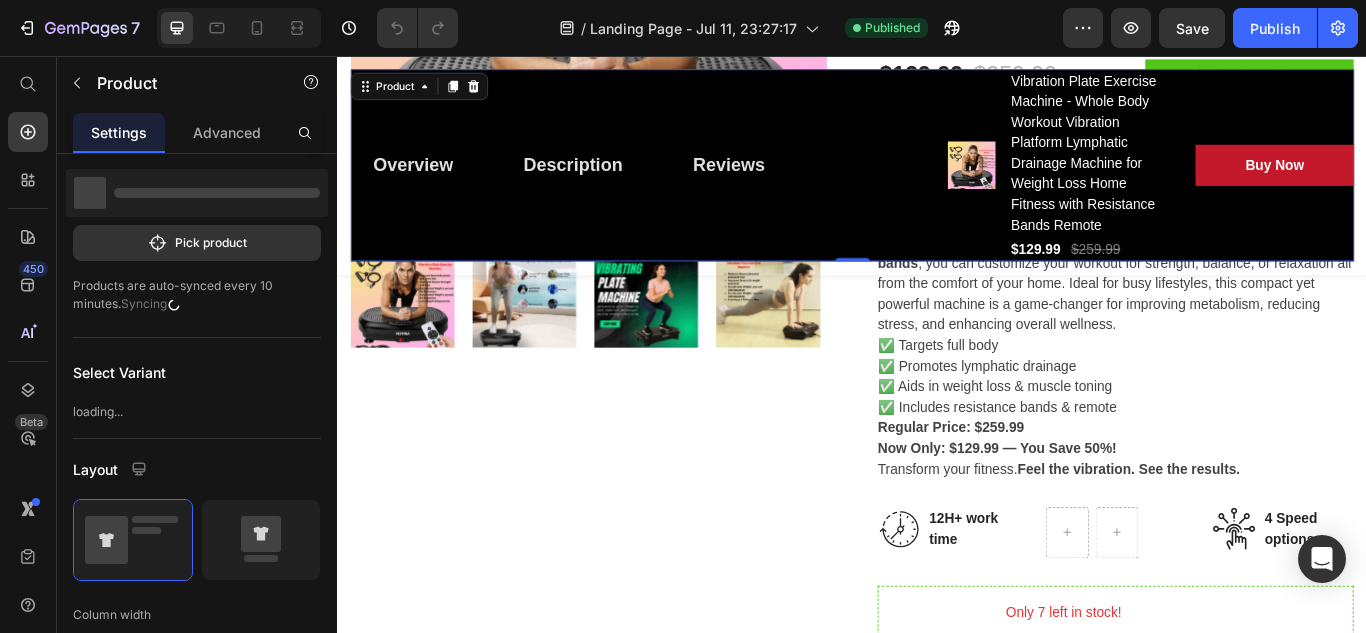 click on "Overview Button Description Button Reviews Button Row" at bounding box center [684, 184] 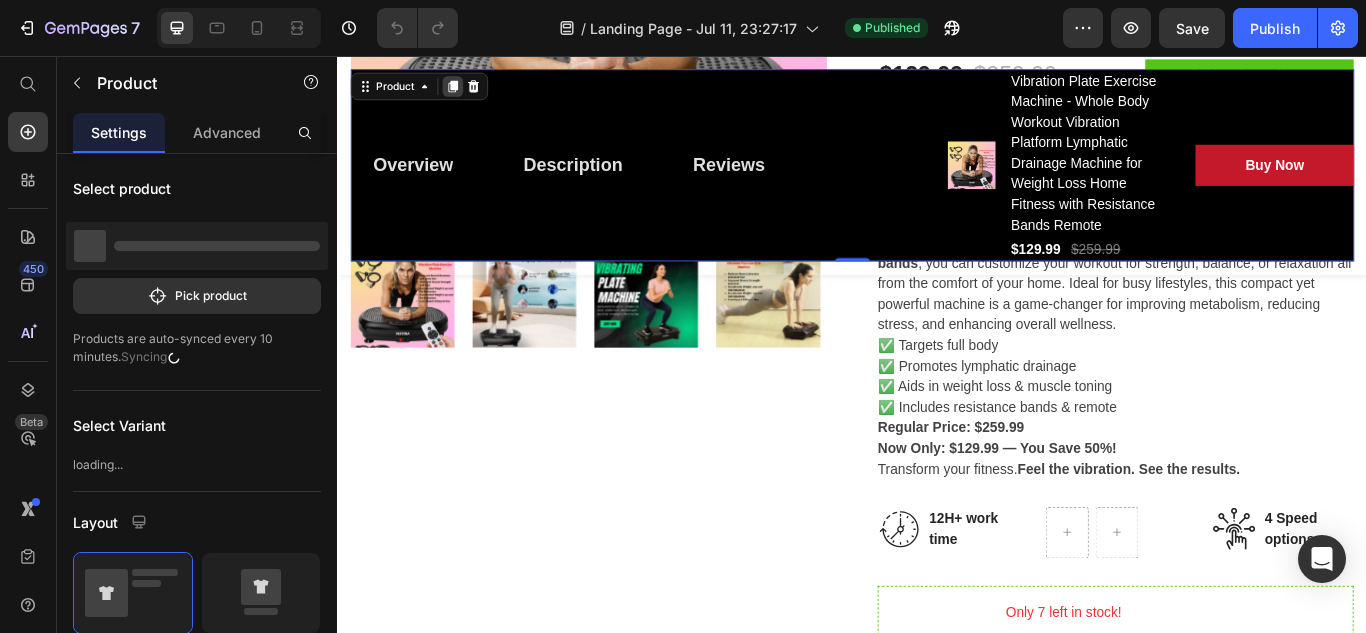click 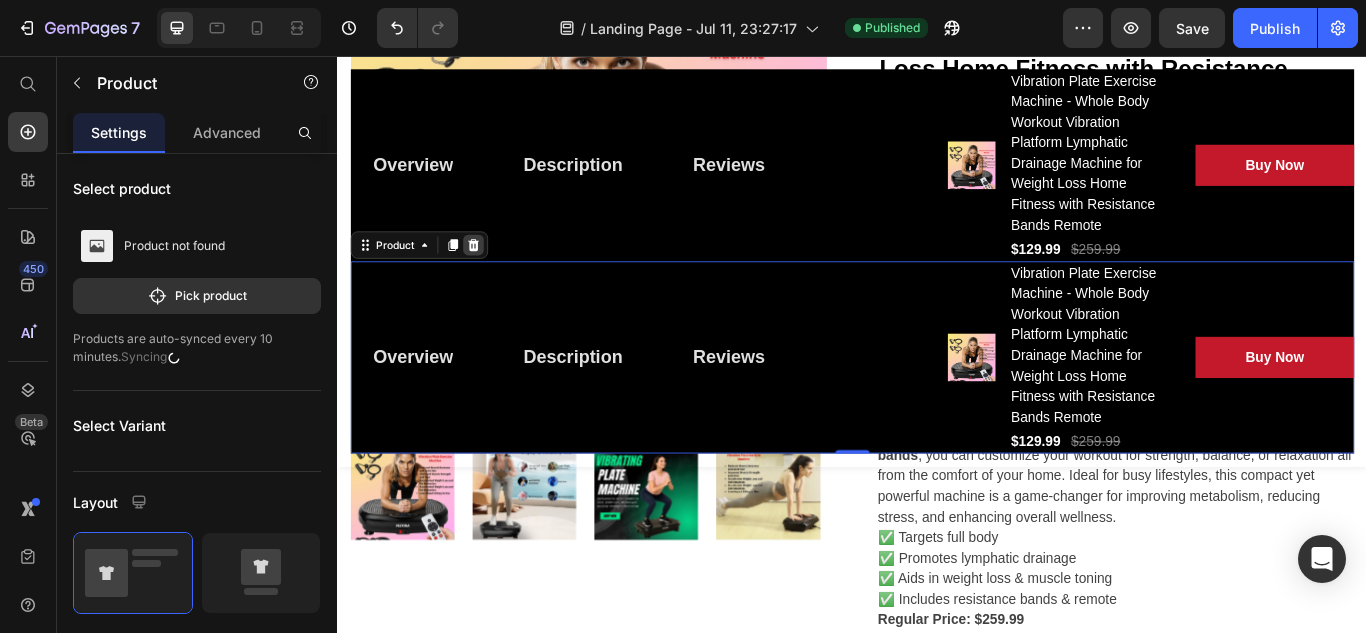 click 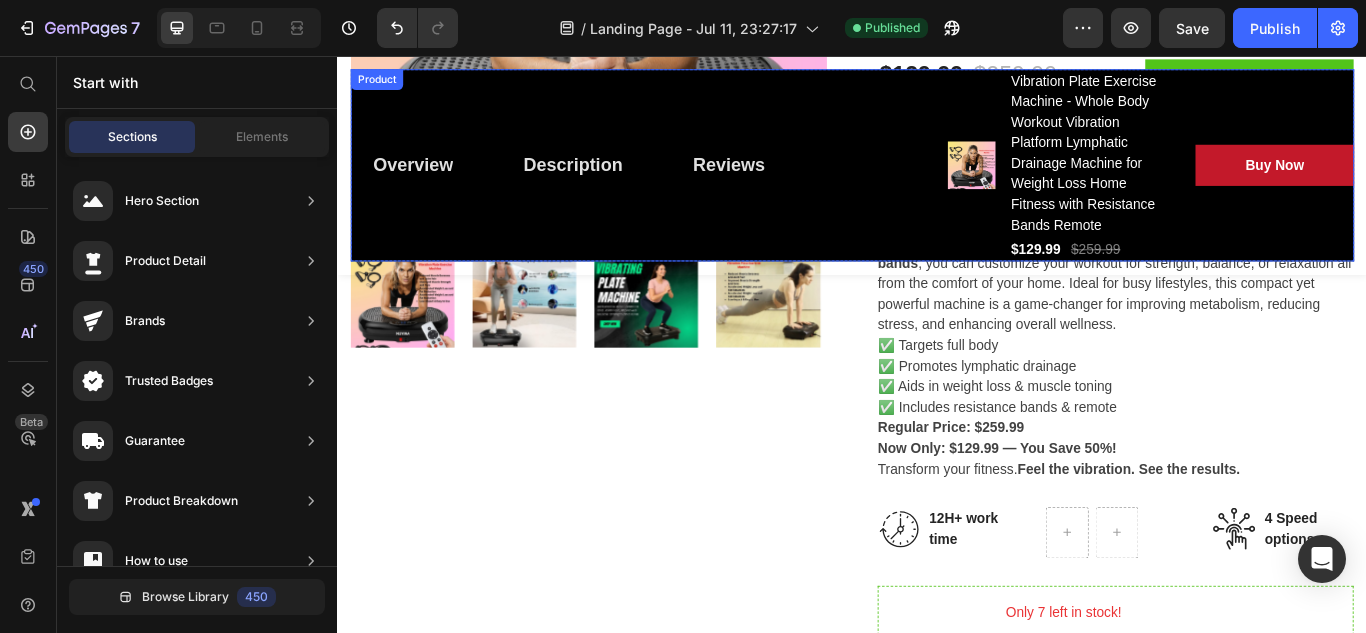 click on "Overview Button Description Button Reviews Button Row Product Images Vibration Plate Exercise Machine - Whole Body Workout Vibration Platform Lymphatic Drainage Machine for Weight Loss Home Fitness with Resistance Bands Remote (P) Title $[PRICE] (P) Price $[PRICE] (P) Price Row Buy Now (P) Cart Button Row Row Product" at bounding box center (937, 184) 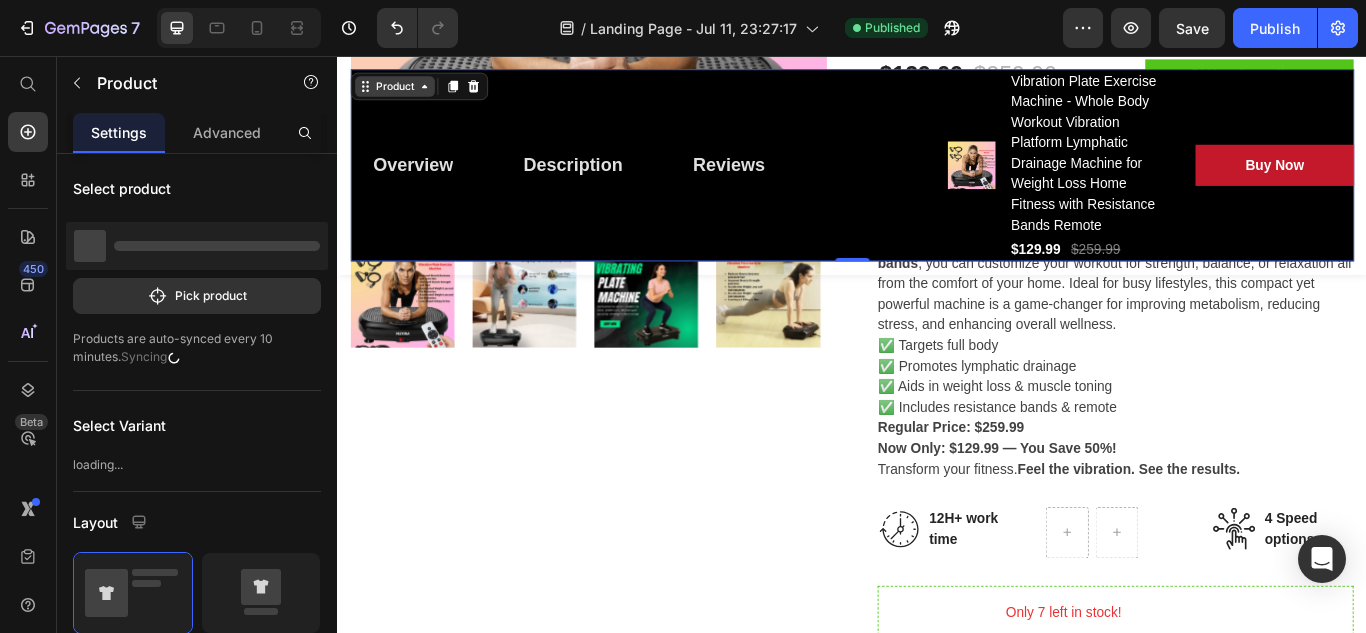 click 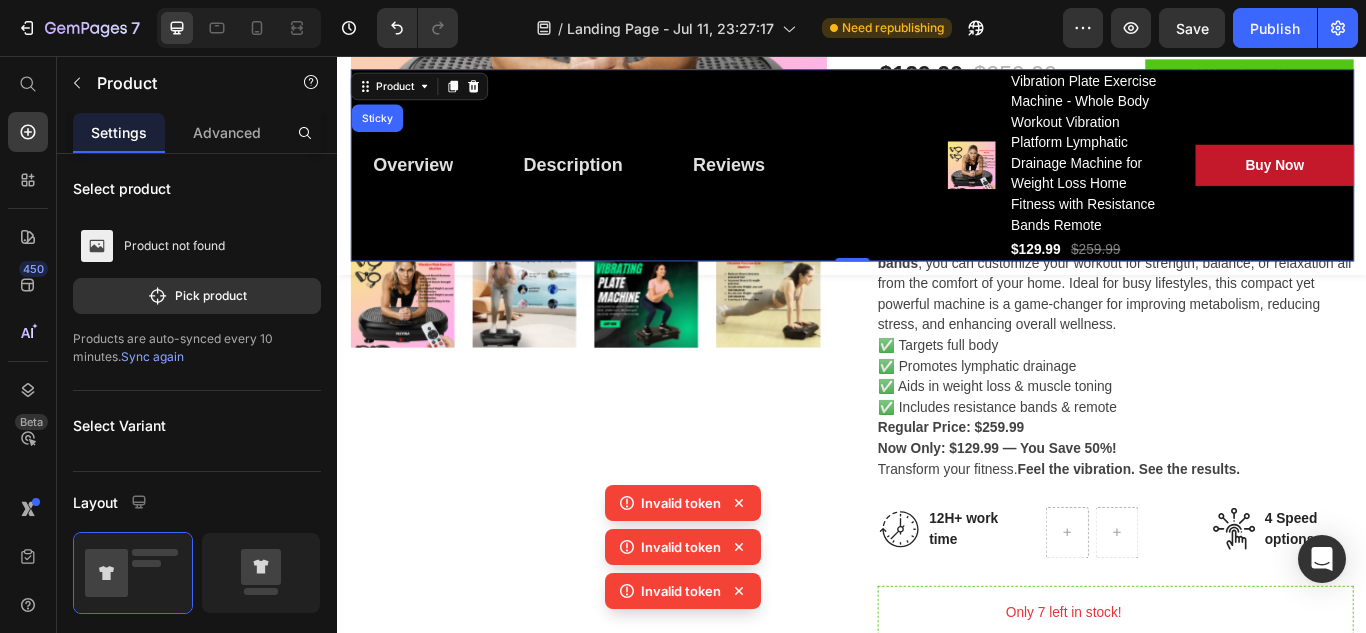 click on "Overview Button Description Button Reviews Button Row" at bounding box center [684, 184] 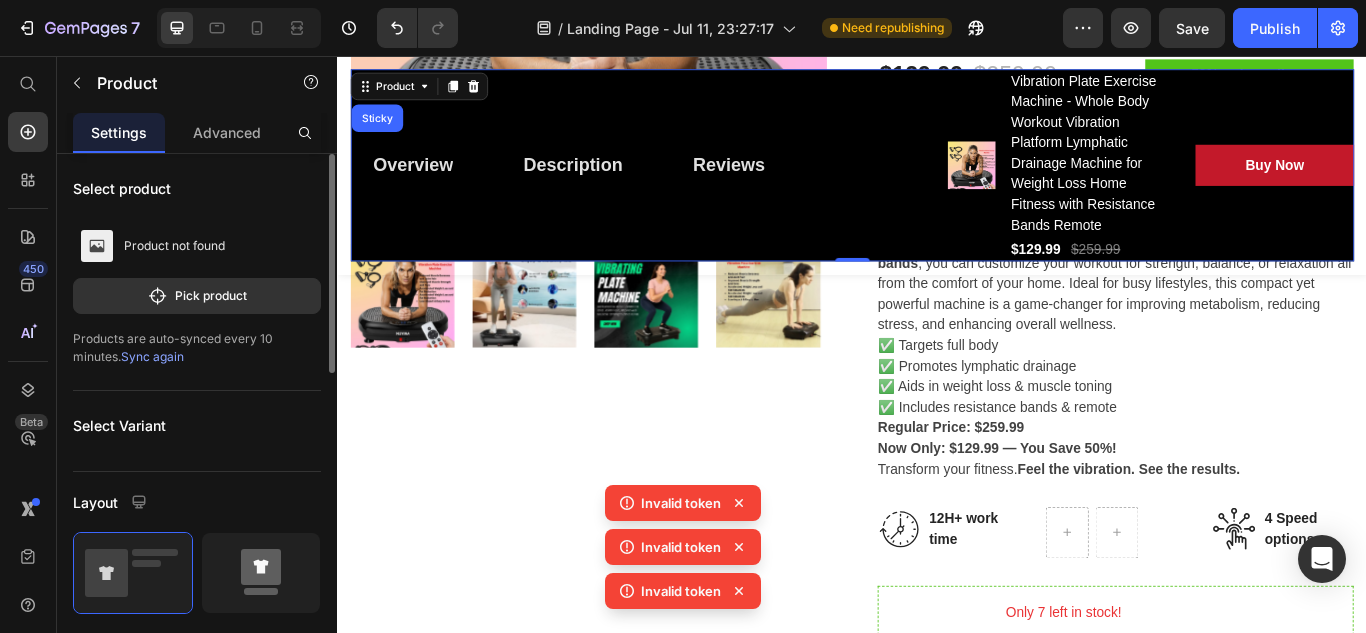 click 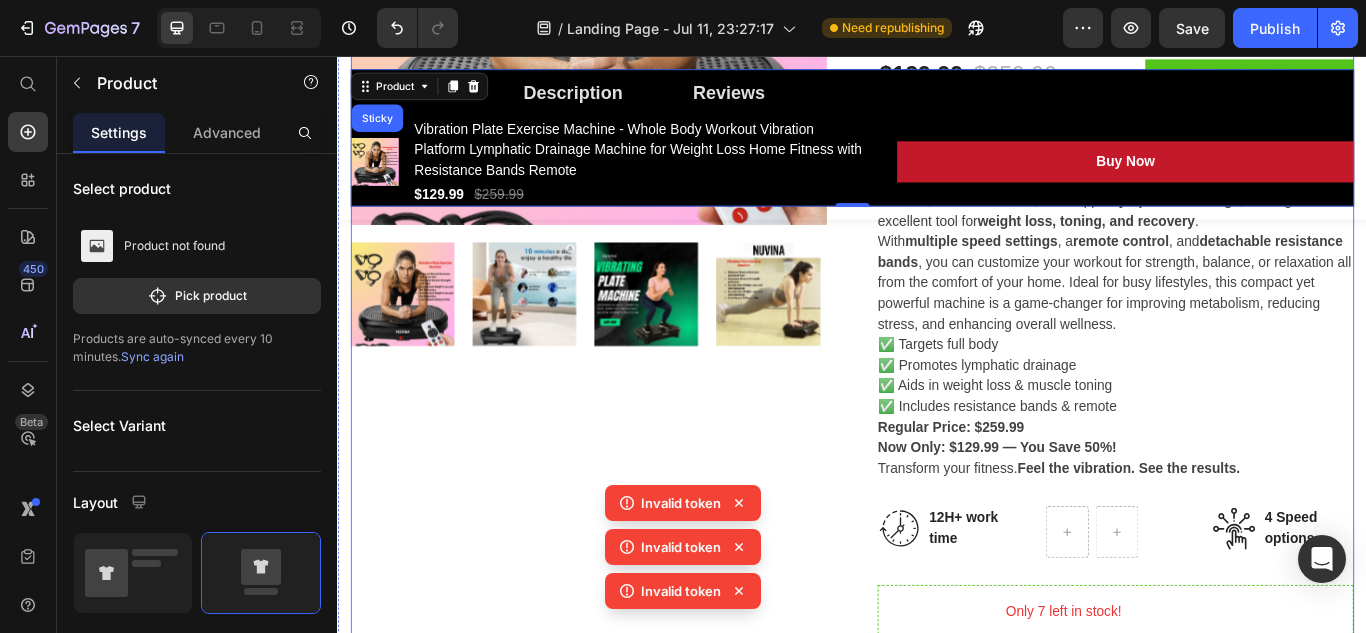 scroll, scrollTop: 767, scrollLeft: 0, axis: vertical 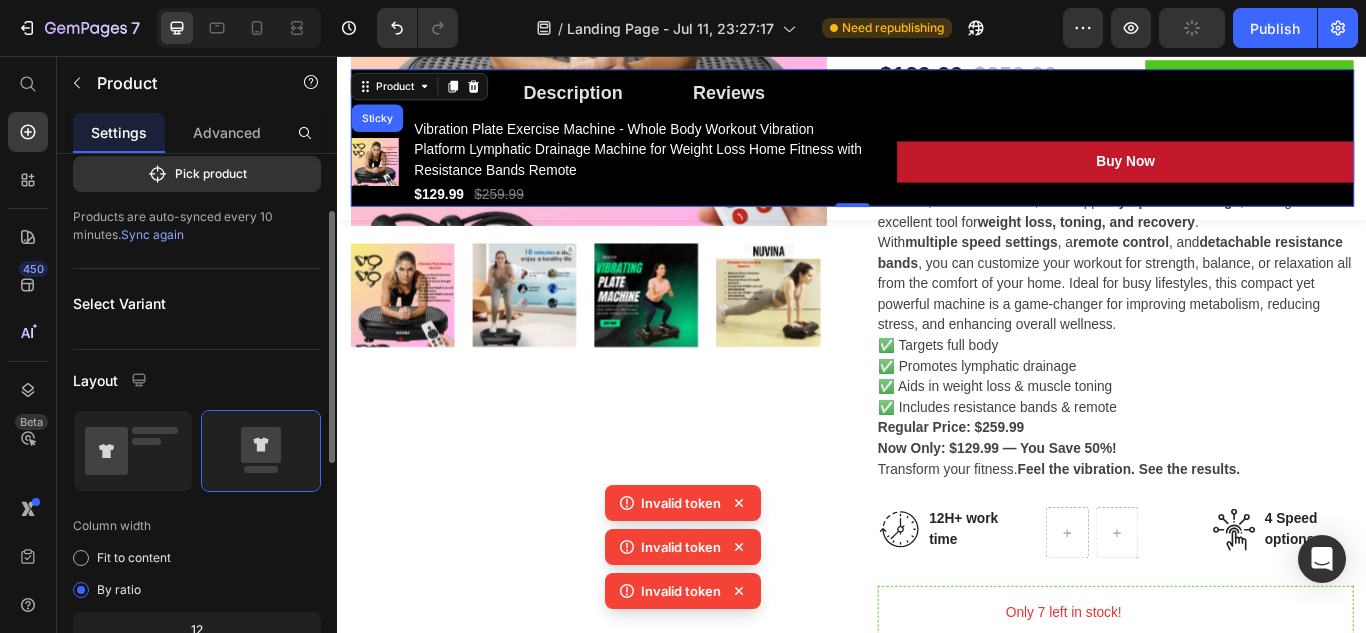 click at bounding box center [261, 451] 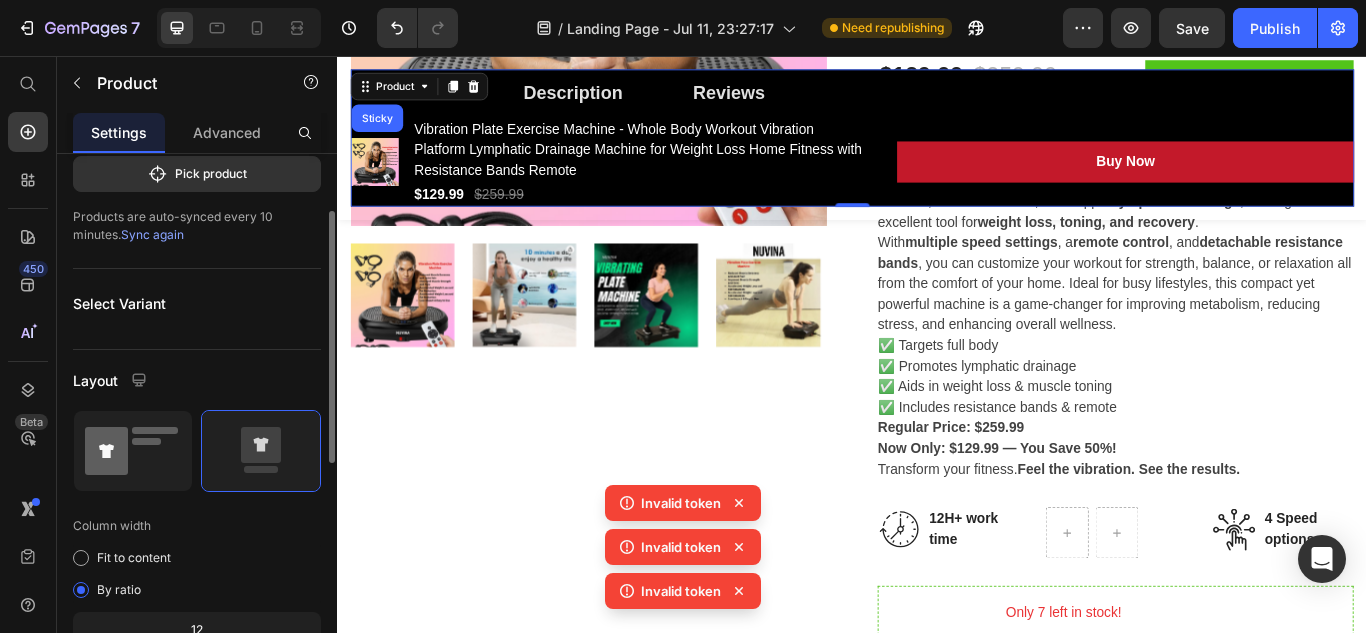click 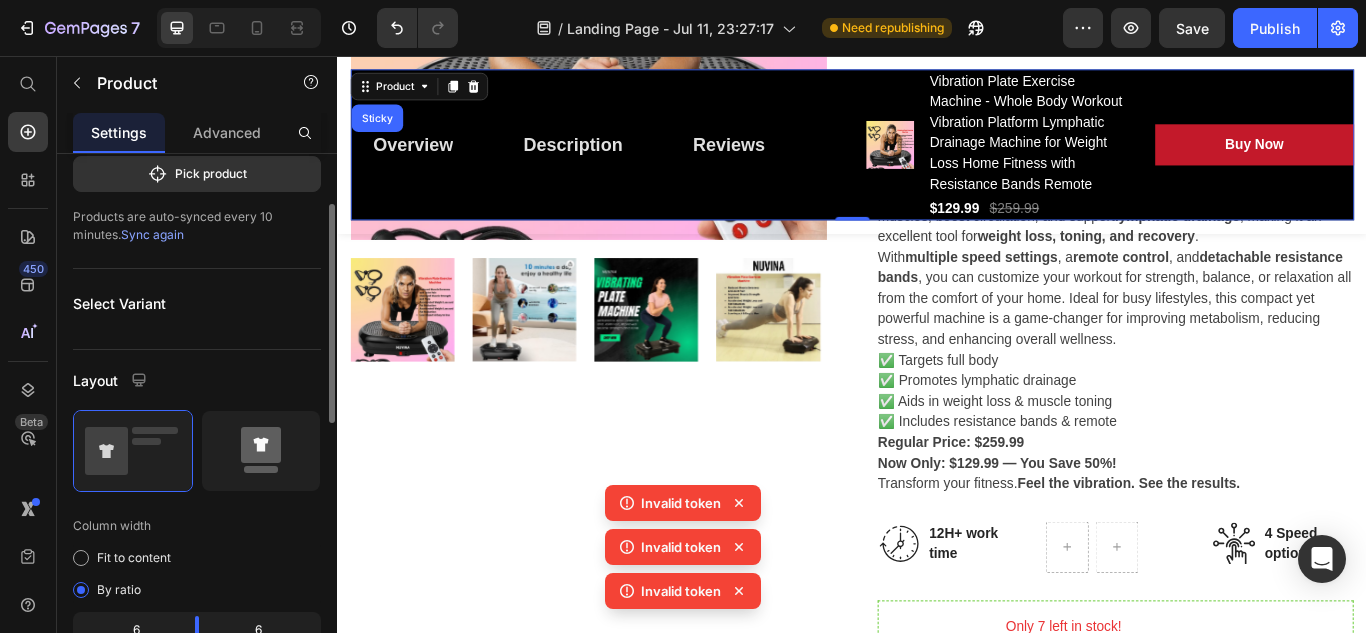 click 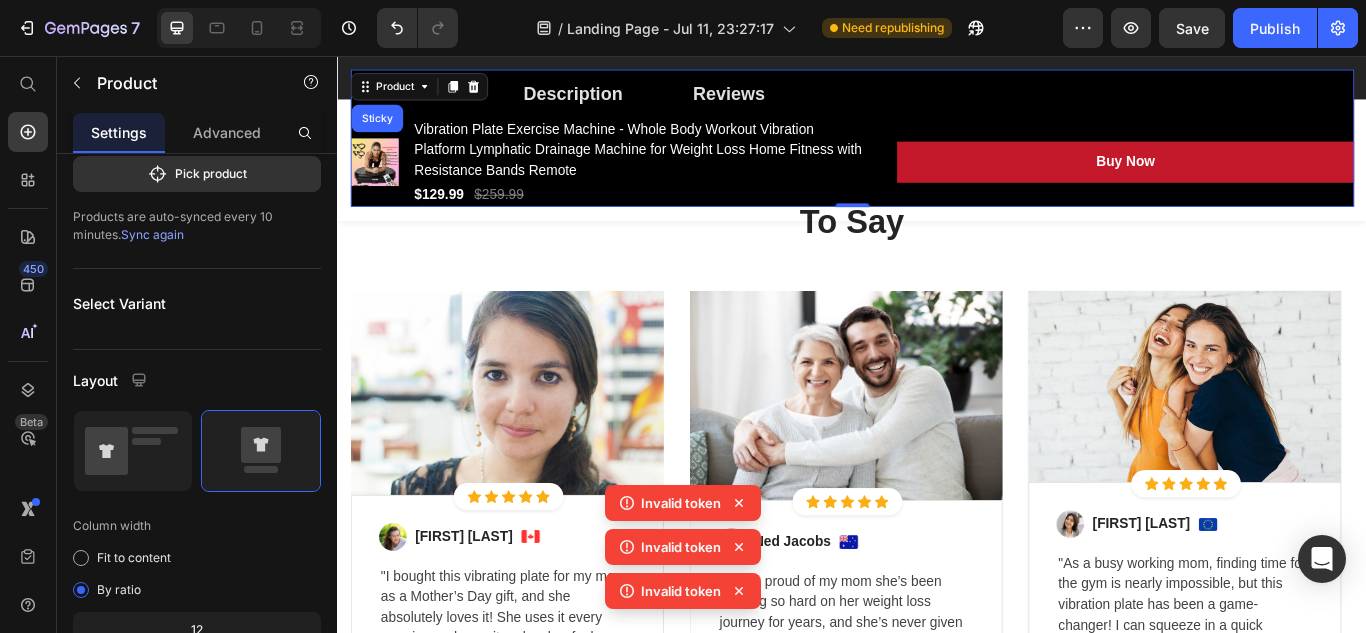 scroll, scrollTop: 4866, scrollLeft: 0, axis: vertical 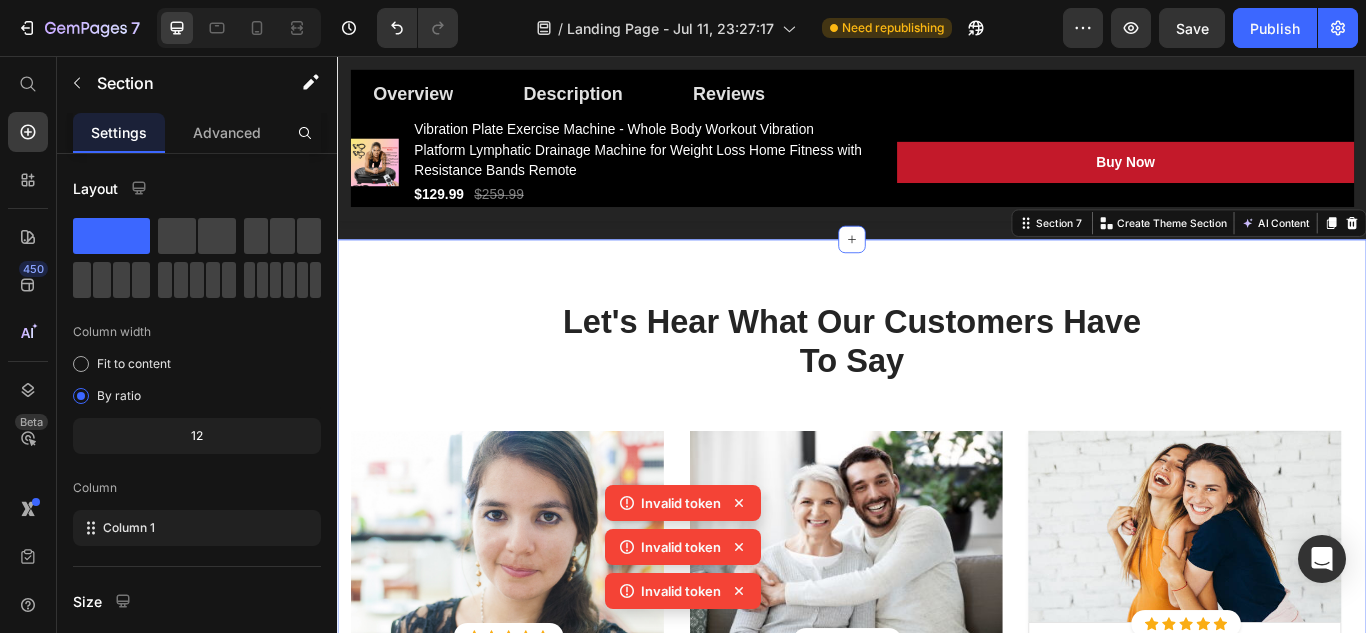 click on "Let's Hear What Our Customers Have To Say Heading Row Image                Icon                Icon                Icon                Icon                Icon Icon List Hoz Row Row Image [FIRST] [LAST] Text block Image Row "I bought this vibrating plate for my mom as a Mother’s Day gift, and she absolutely loves it! She uses it every morning and says it makes her feel more energized and less stiff throughout the day. It’s easy to use, quiet, and has become part of her daily wellness routine. Best gift I could have chosen!" Text block
Icon 230 Text block Icon List
Icon 0 Text block Icon List Row [DATE] Text block Row Row Row Image                Icon                Icon                Icon                Icon                Icon Icon List Hoz Row Row Image [FIRST] [LAST] Text block Image Row Text block
Icon 0 Text block Icon List
Icon 0 Text block Icon List Row [DATE] Text block Row Row Row Image                Icon" at bounding box center [937, 730] 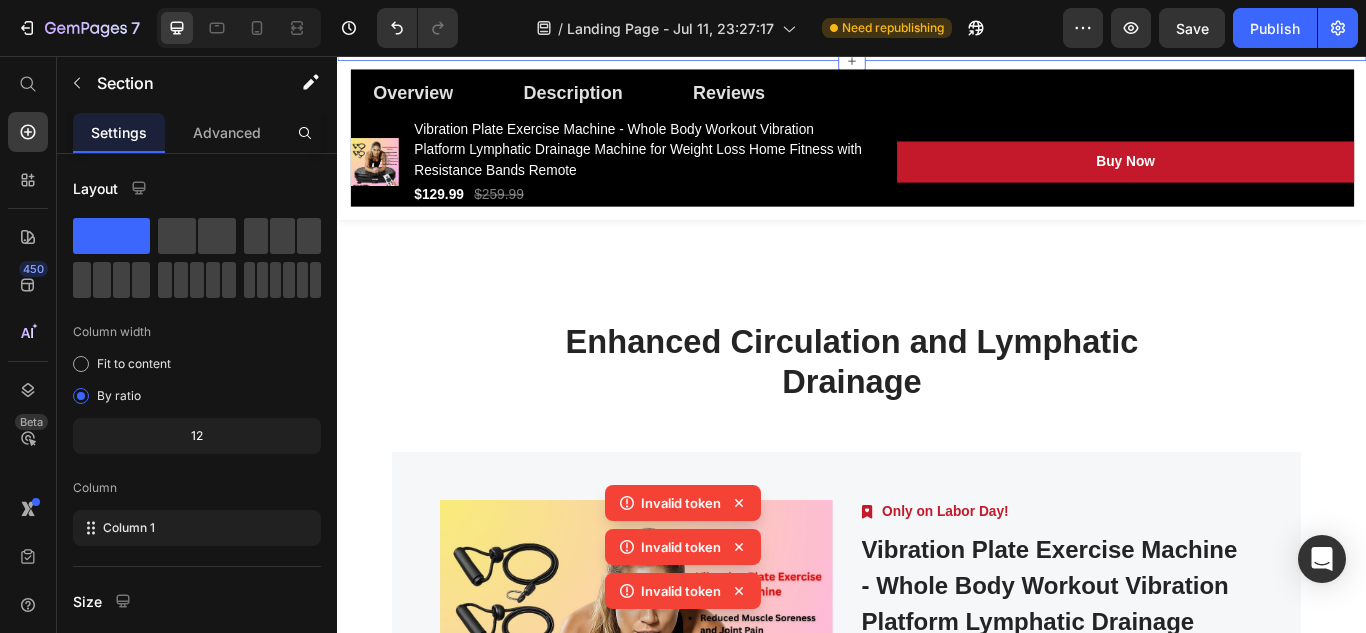 scroll, scrollTop: 6031, scrollLeft: 0, axis: vertical 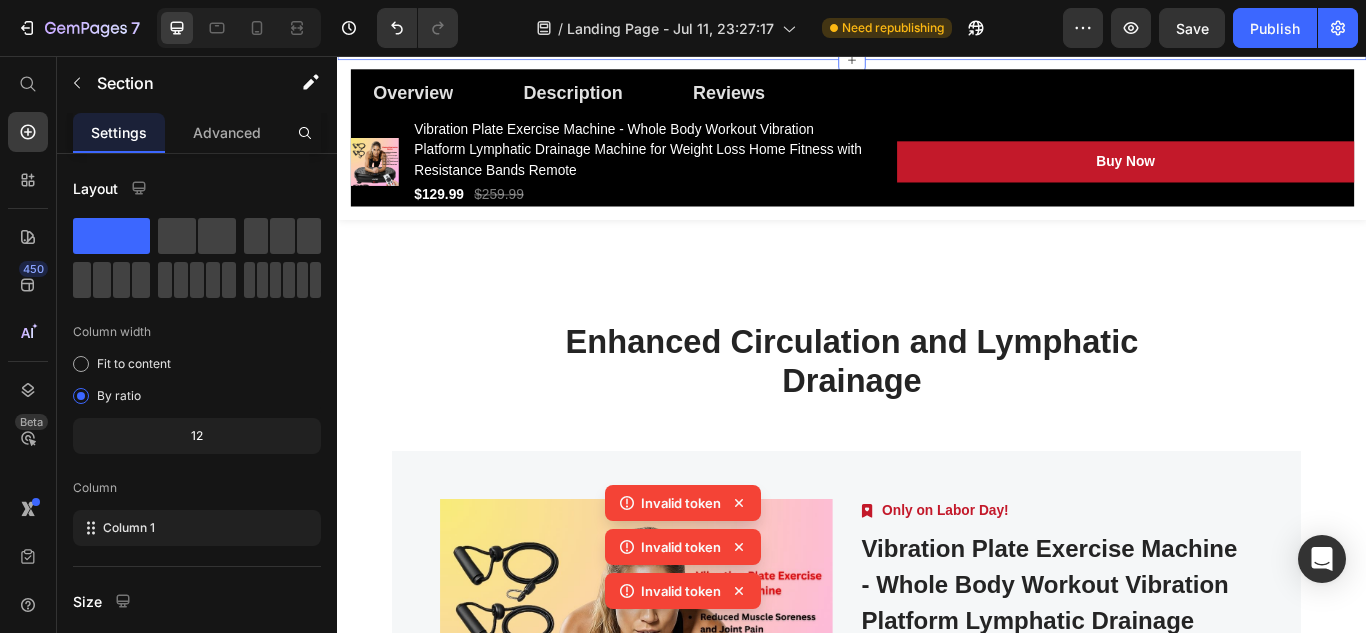 click 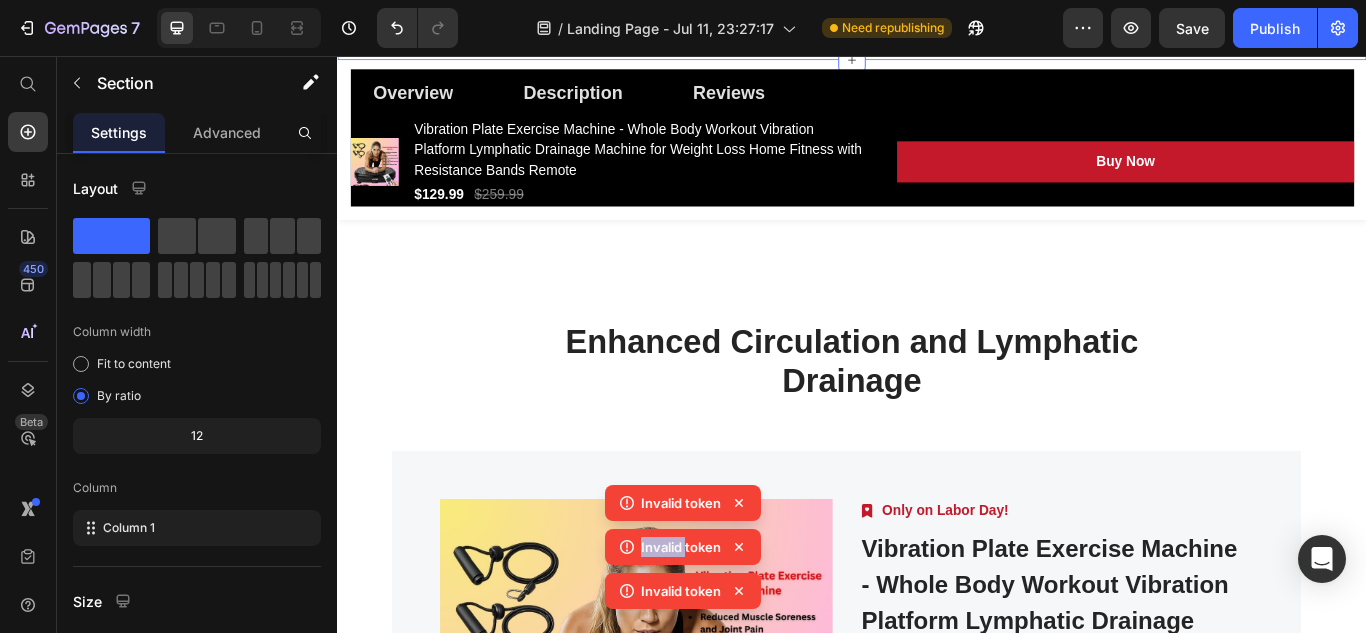 click 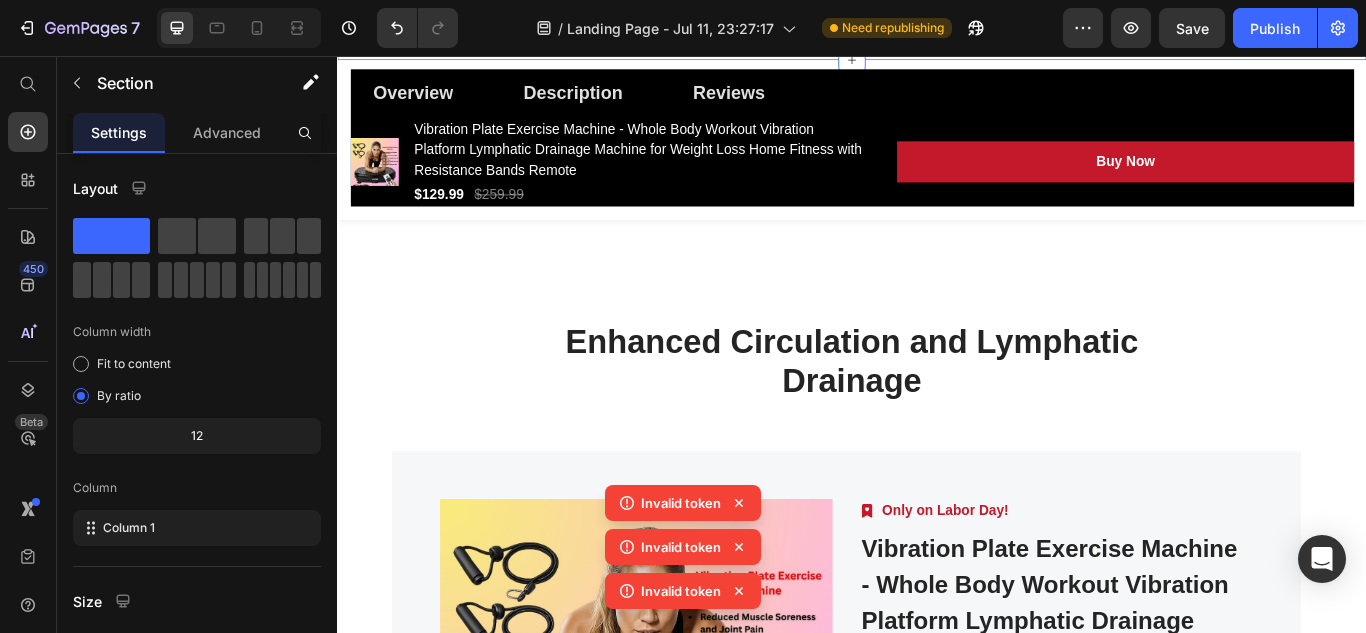 click 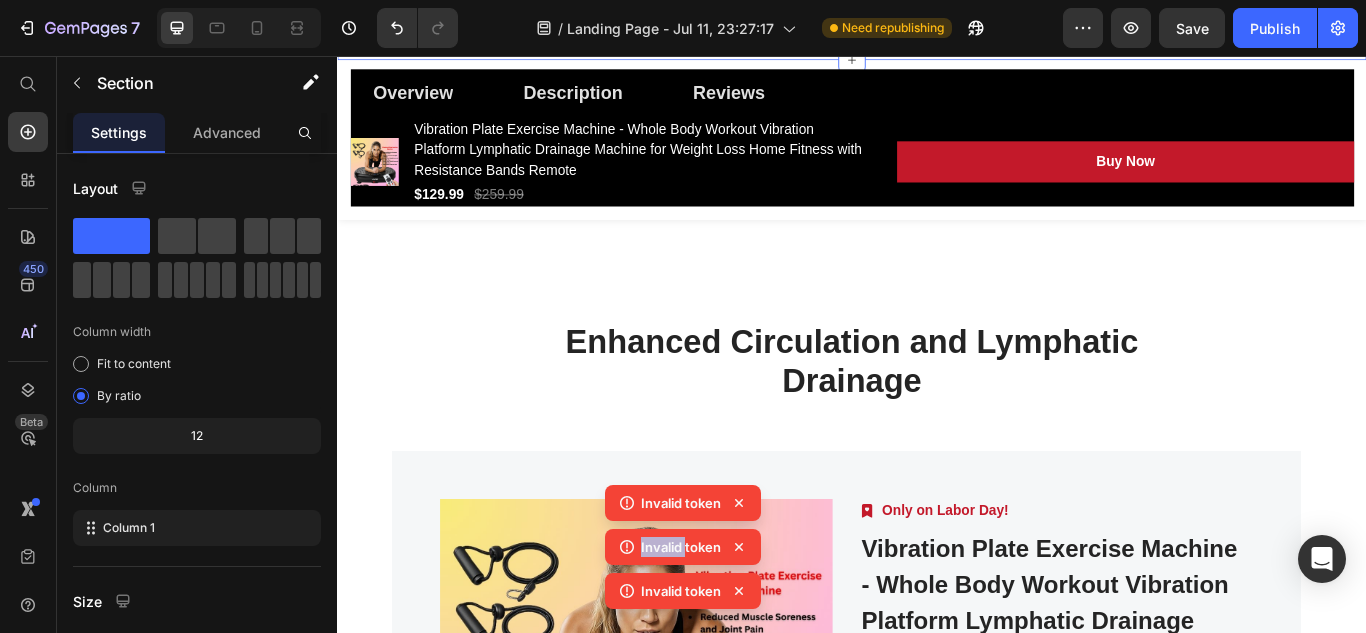 click 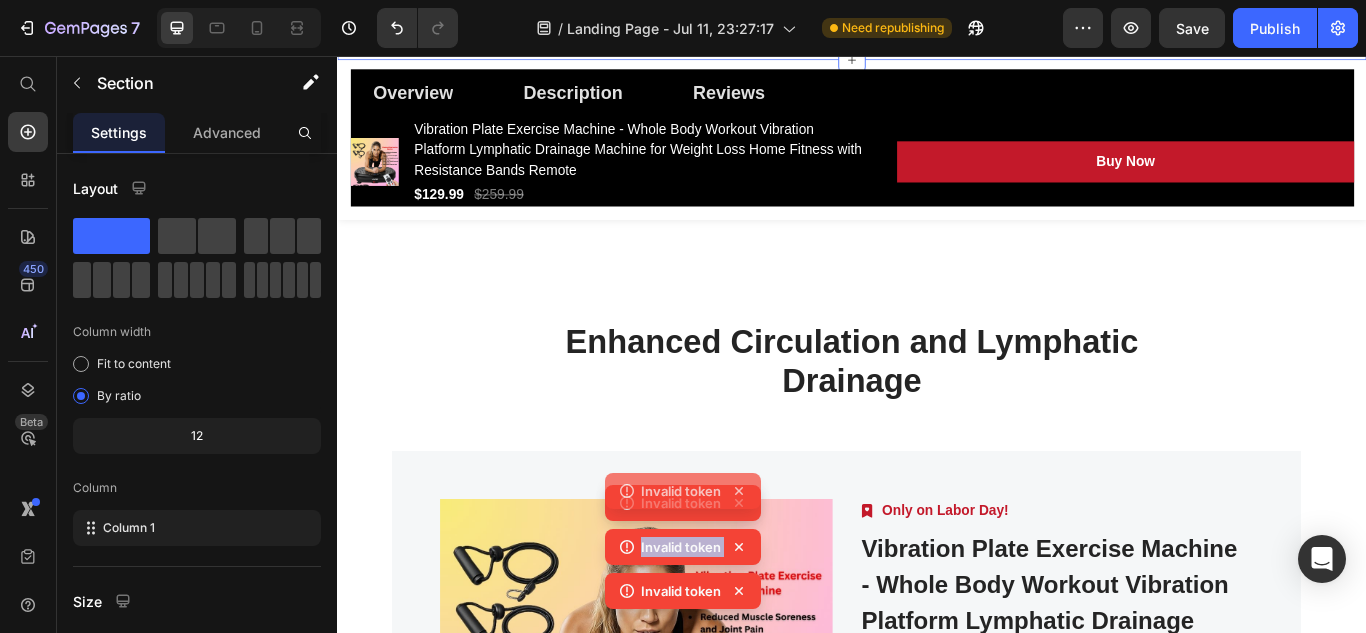 click 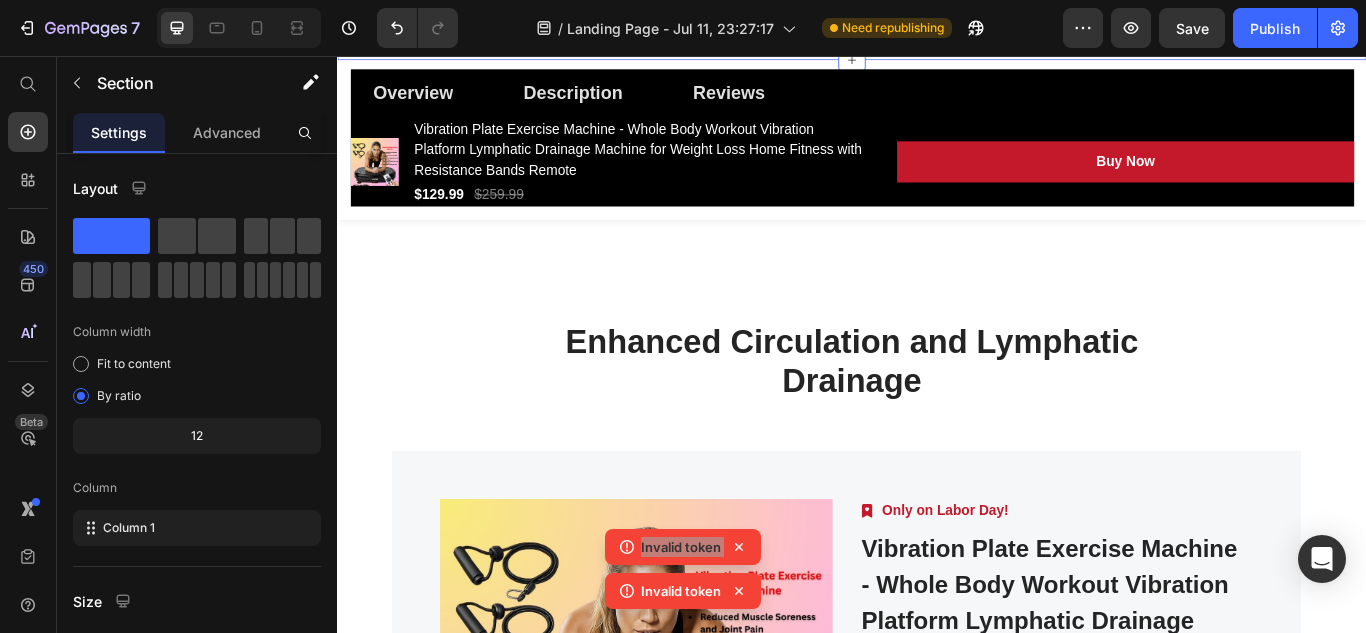 click at bounding box center (685, 802) 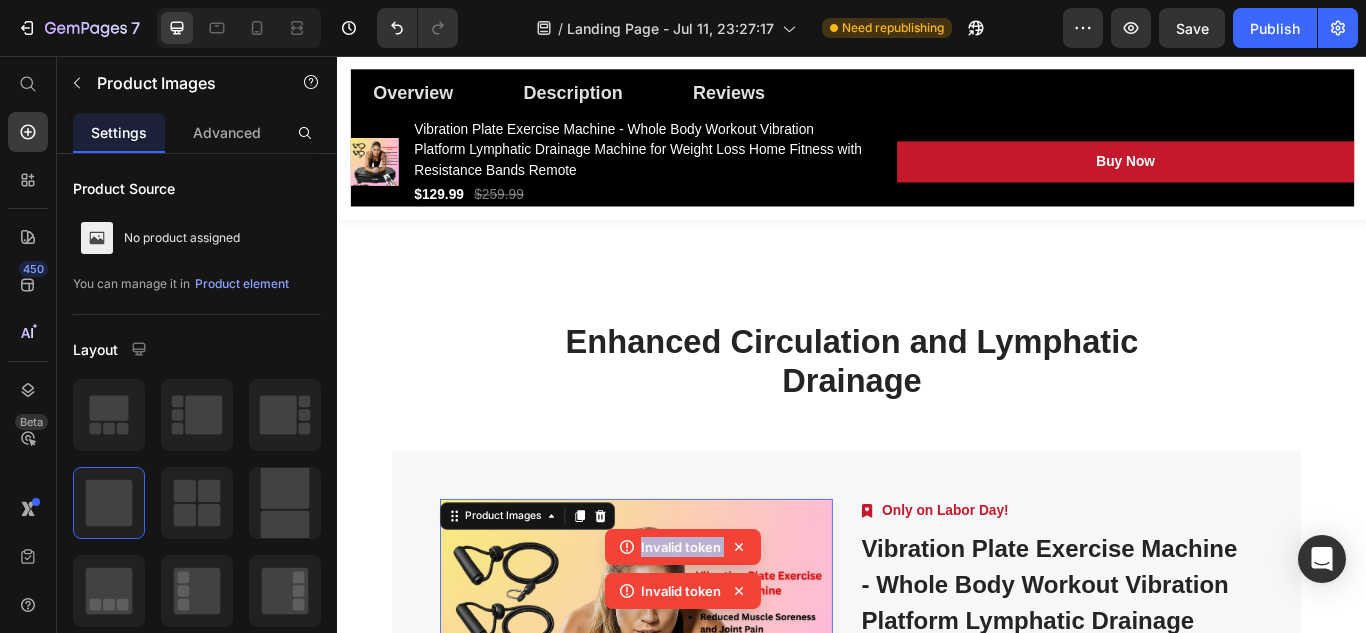 click 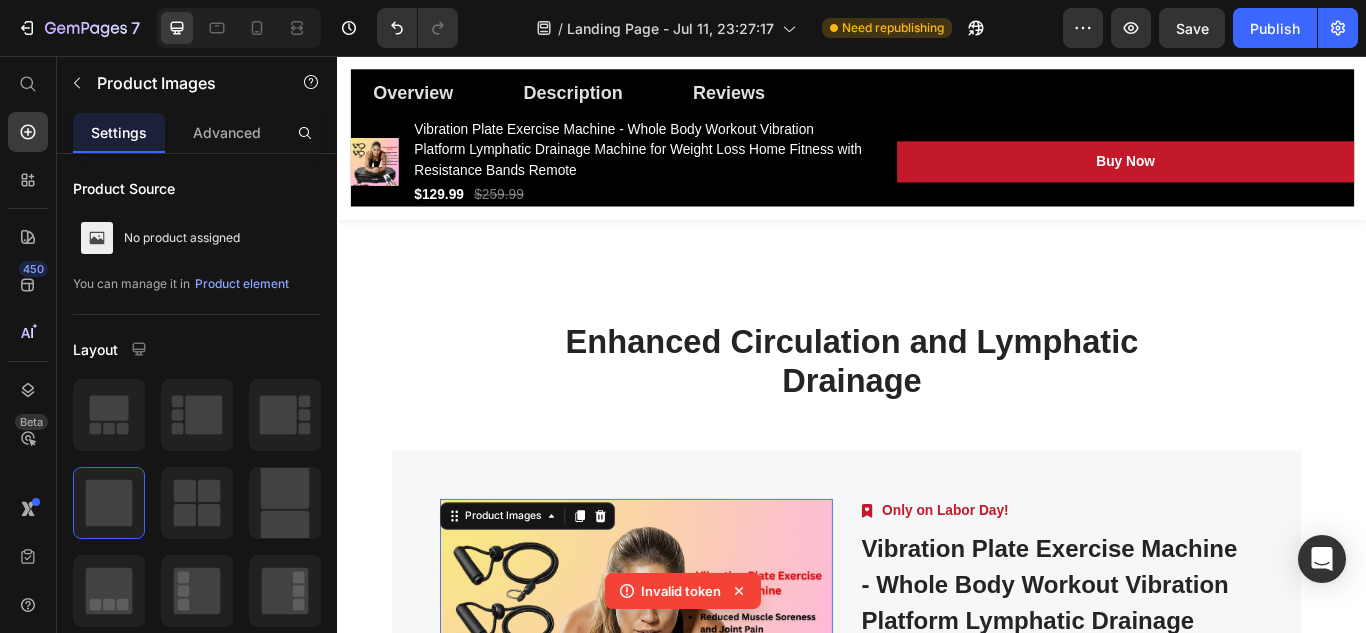 click 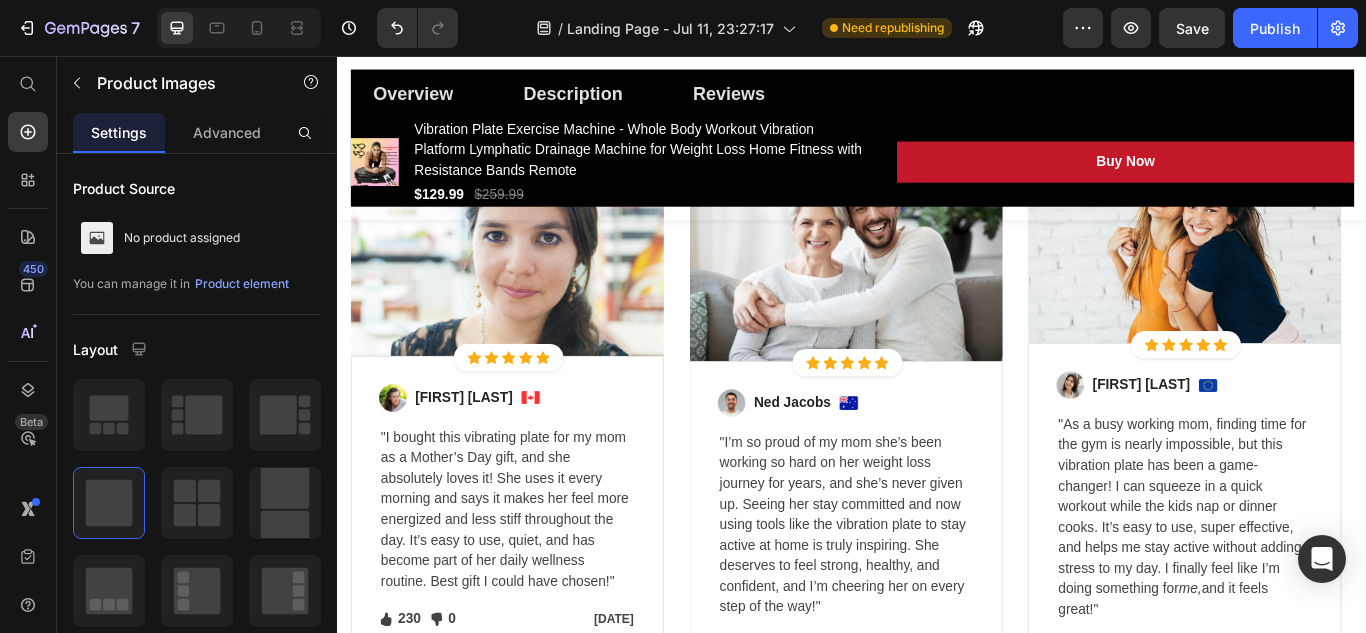 scroll, scrollTop: 4855, scrollLeft: 0, axis: vertical 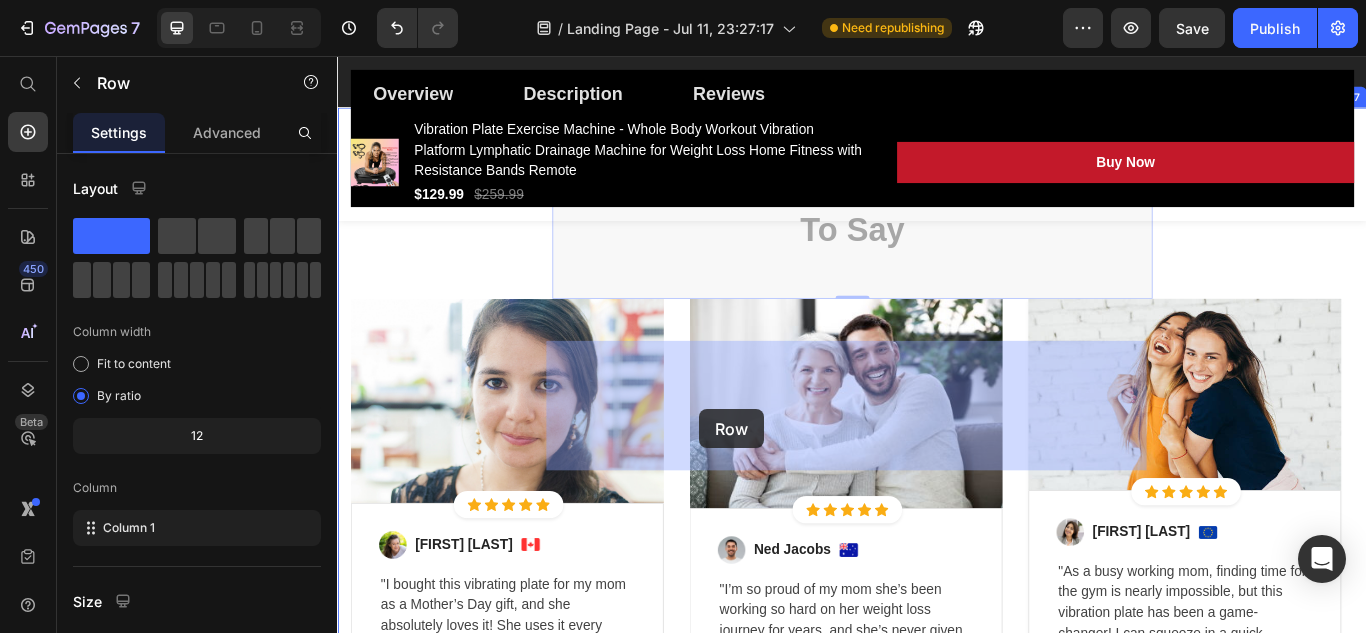 drag, startPoint x: 825, startPoint y: 518, endPoint x: 760, endPoint y: 465, distance: 83.86894 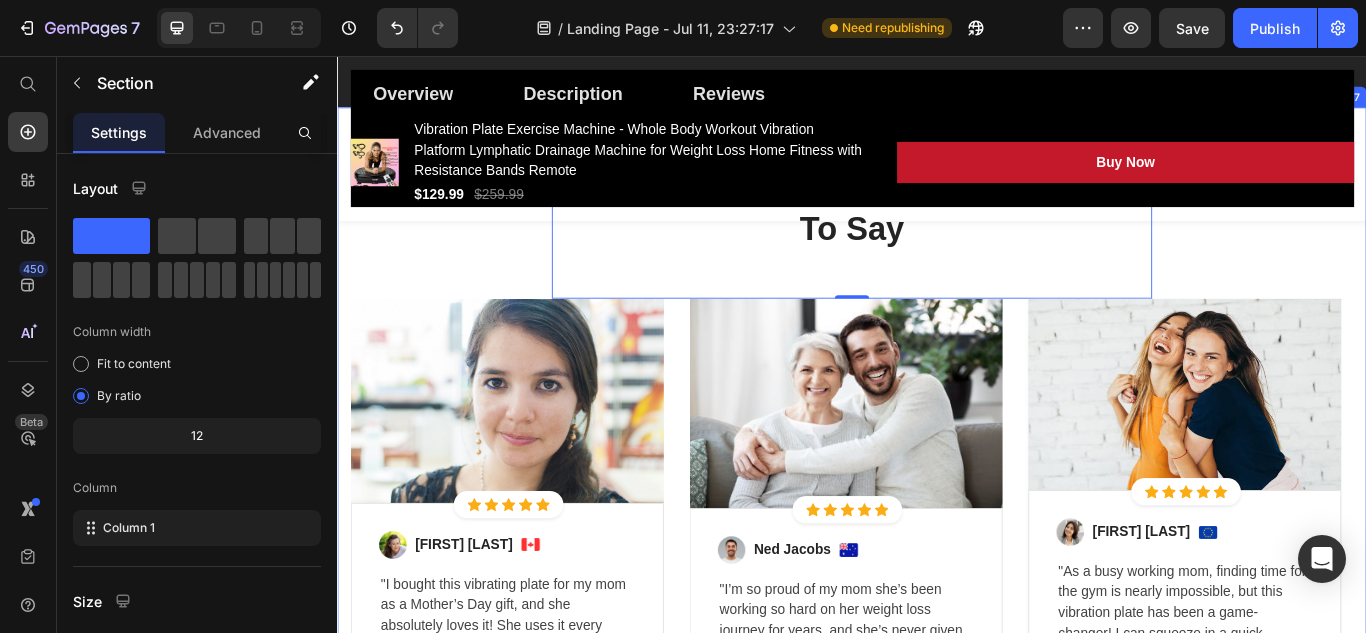 click on "Let's Hear What Our Customers Have To Say Heading Row   0 Image                Icon                Icon                Icon                Icon                Icon Icon List Hoz Row Row Image [FIRST] [LAST] Text block Image Row "I bought this vibrating plate for my mom as a Mother’s Day gift, and she absolutely loves it! She uses it every morning and says it makes her feel more energized and less stiff throughout the day. It’s easy to use, quiet, and has become part of her daily wellness routine. Best gift I could have chosen!" Text block
Icon 230 Text block Icon List
Icon 0 Text block Icon List Row [DATE] Text block Row Row Row Image                Icon                Icon                Icon                Icon                Icon Icon List Hoz Row Row Image [FIRST] [LAST] Text block Image Row Text block
Icon 0 Text block Icon List
Icon 0 Text block Icon List Row [DATE] Text block Row Row Row Image                Icon" at bounding box center [937, 576] 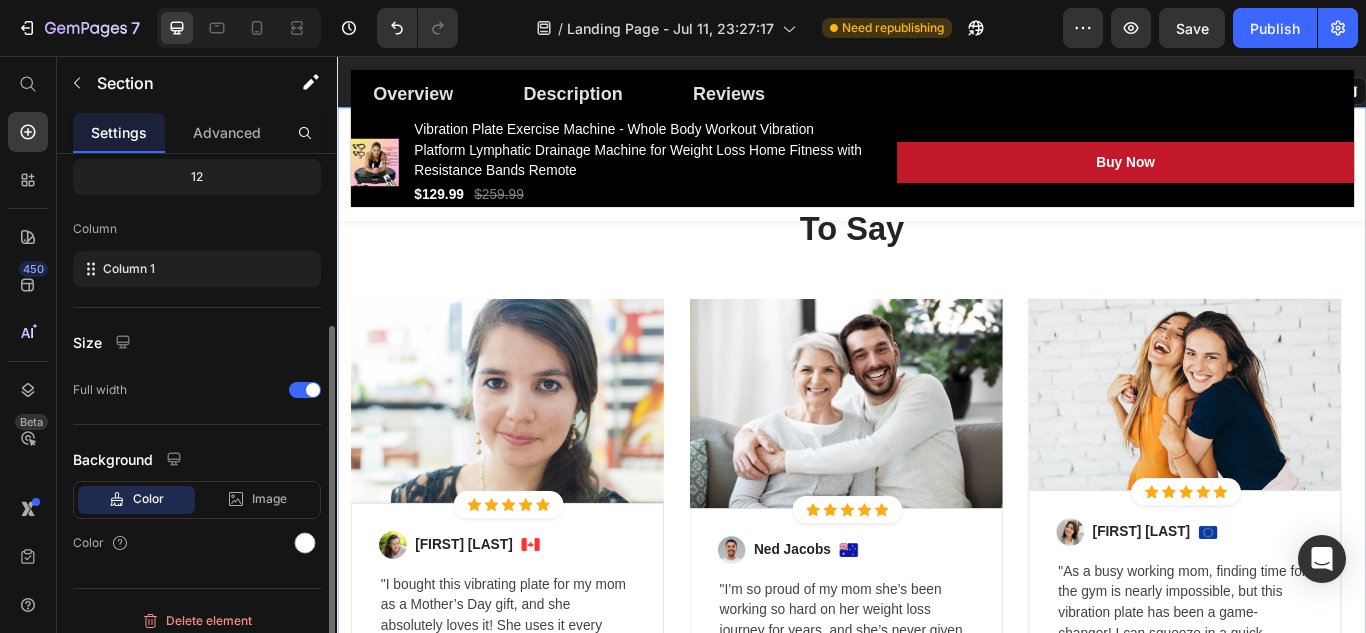 scroll, scrollTop: 272, scrollLeft: 0, axis: vertical 